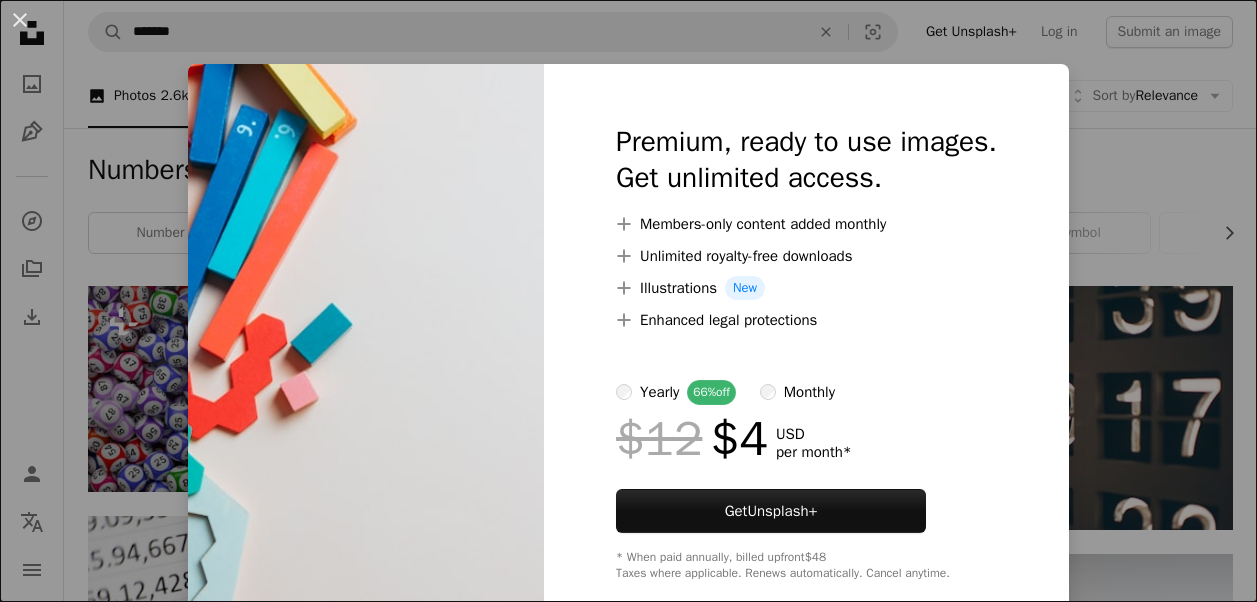 scroll, scrollTop: 300, scrollLeft: 0, axis: vertical 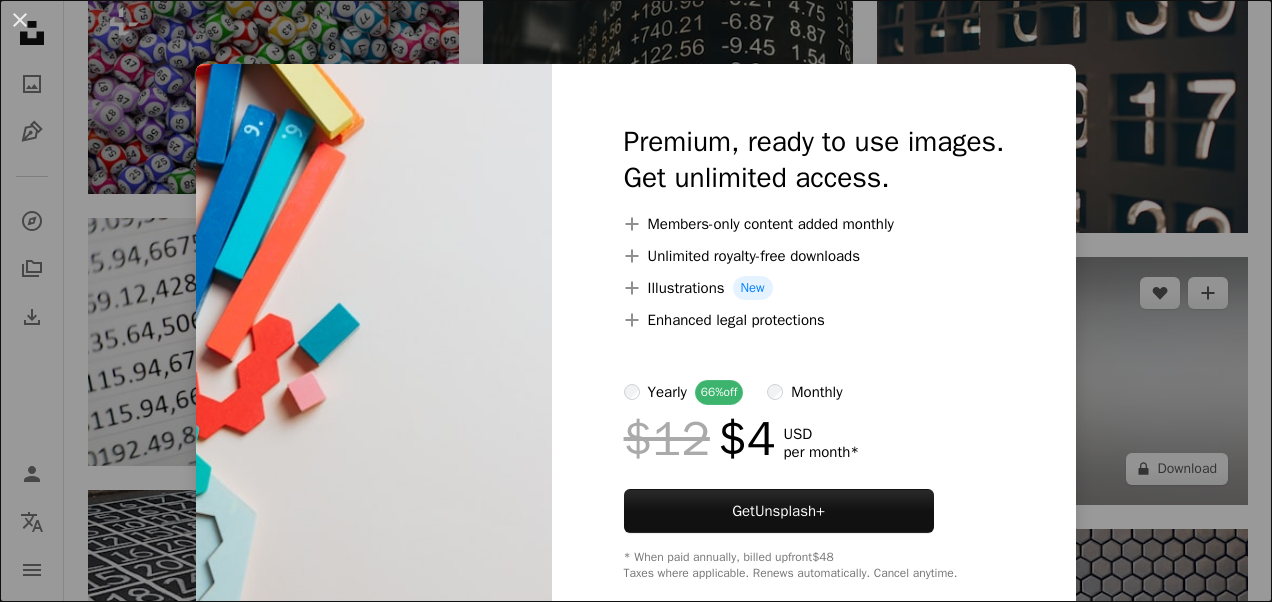 click on "An X shape Premium, ready to use images. Get unlimited access. A plus sign Members-only content added monthly A plus sign Unlimited royalty-free downloads A plus sign Illustrations  New A plus sign Enhanced legal protections yearly 66%  off monthly $12   $4 USD per month * Get  Unsplash+ * When paid annually, billed upfront  $48 Taxes where applicable. Renews automatically. Cancel anytime." at bounding box center (636, 301) 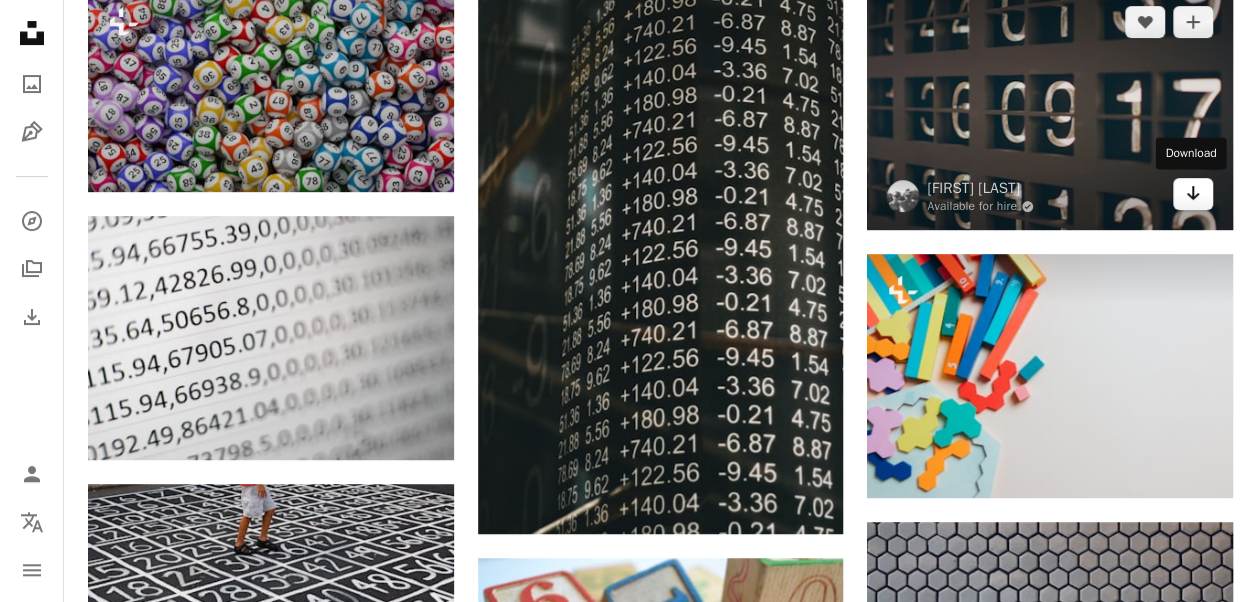 click on "Arrow pointing down" 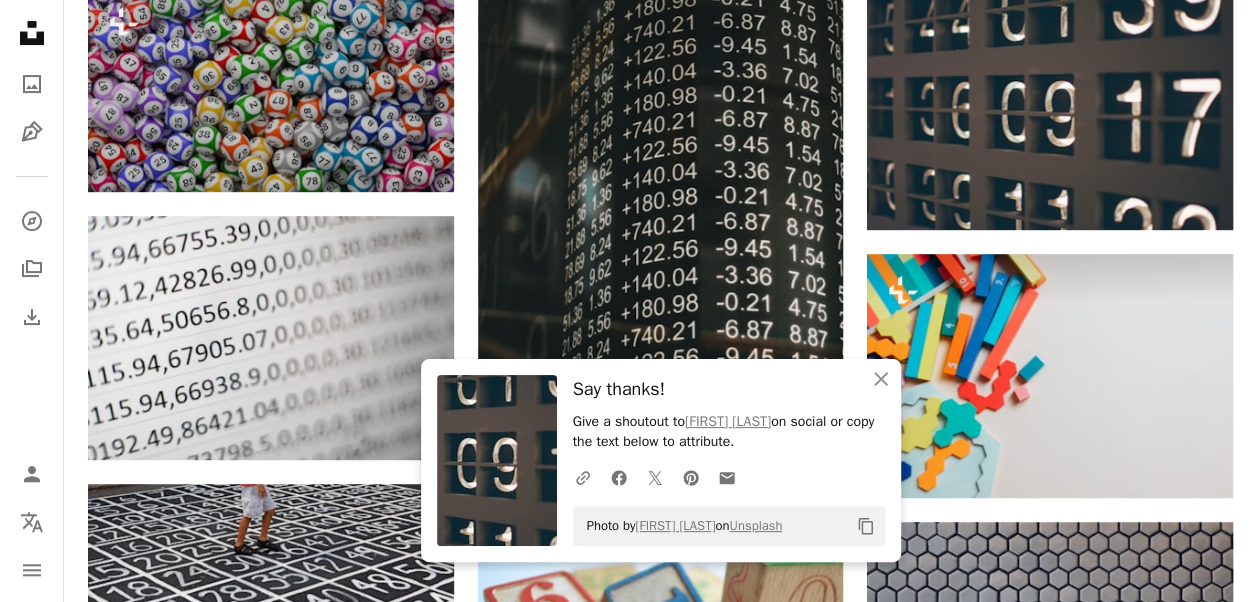 drag, startPoint x: 687, startPoint y: 423, endPoint x: 758, endPoint y: 426, distance: 71.063354 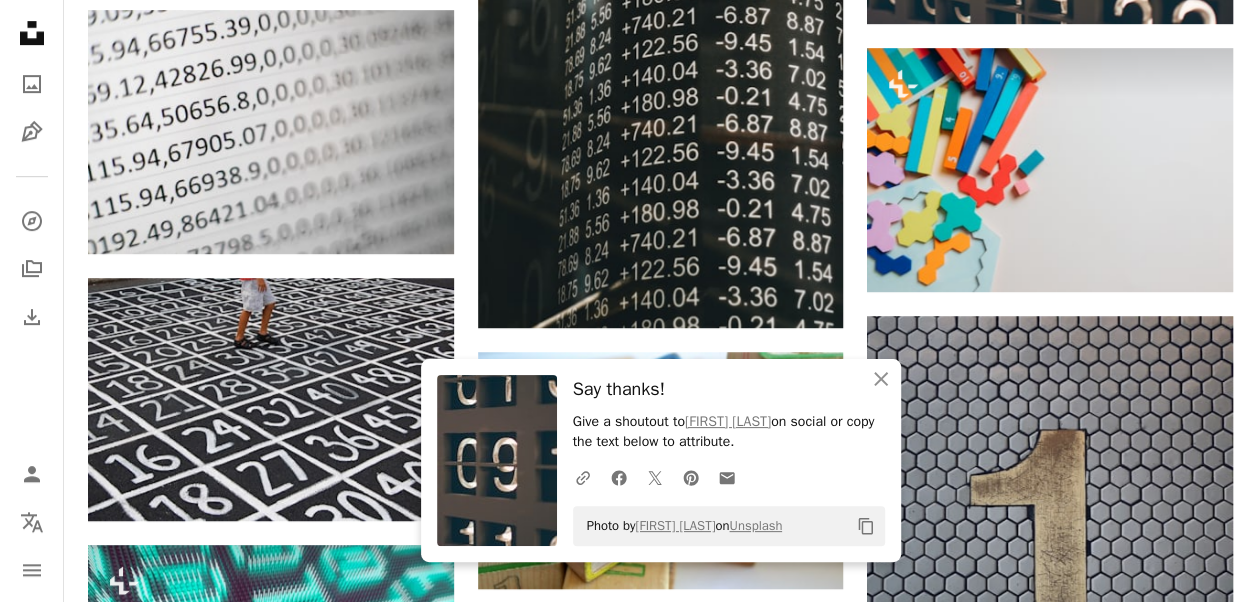 scroll, scrollTop: 500, scrollLeft: 0, axis: vertical 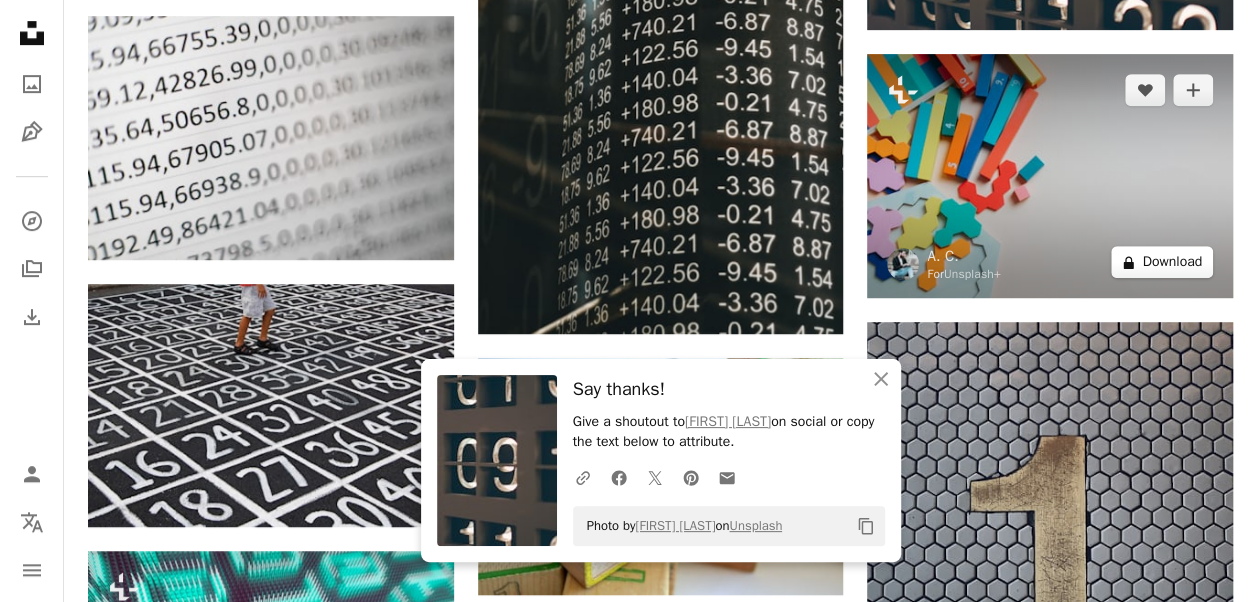 click on "A lock Download" at bounding box center (1162, 262) 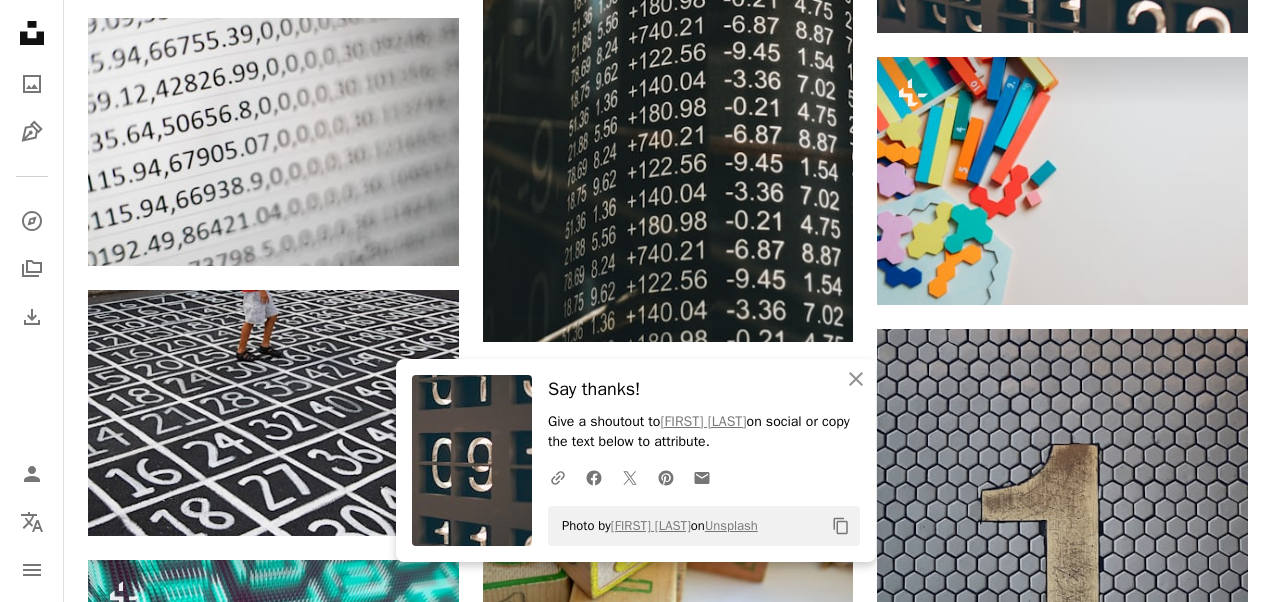 click on "An X shape An X shape Close Say thanks! Give a shoutout to  [FIRST] [LAST]  on social or copy the text below to attribute. A URL sharing icon (chains) Facebook icon X (formerly Twitter) icon Pinterest icon An envelope Photo by  [FIRST]  on  Unsplash
Copy content Premium, ready to use images. Get unlimited access. A plus sign Members-only content added monthly A plus sign Unlimited royalty-free downloads A plus sign Illustrations  New A plus sign Enhanced legal protections yearly 66%  off monthly $12   $4 USD per month * Get  Unsplash+ * When paid annually, billed upfront  $48 Taxes where applicable. Renews automatically. Cancel anytime." at bounding box center [636, 2996] 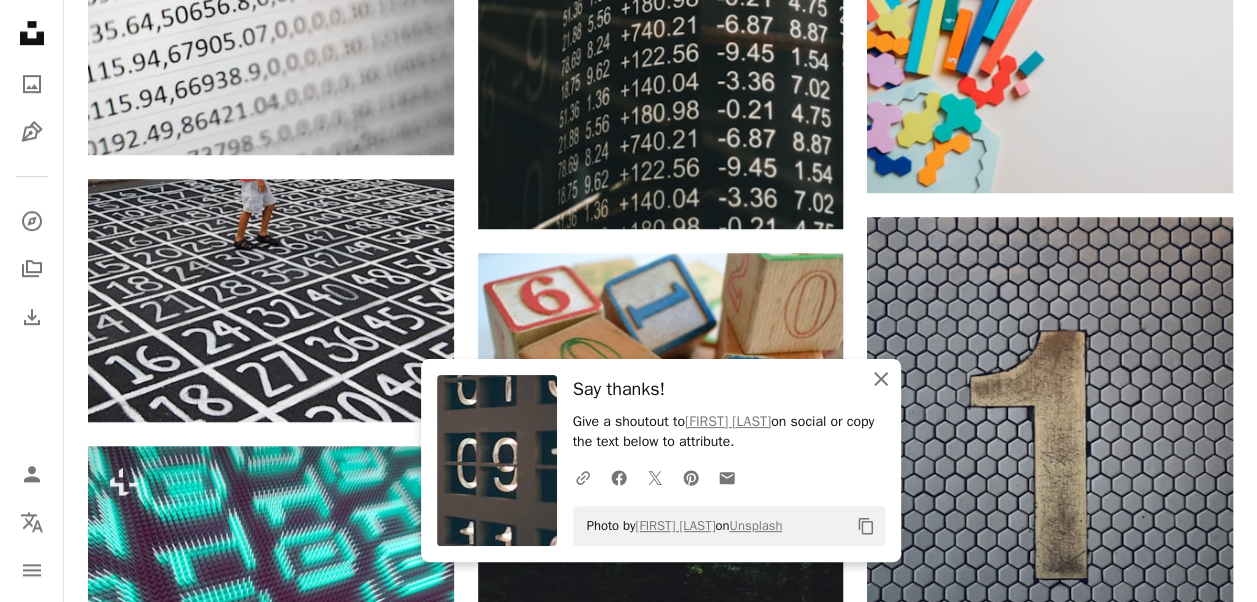 scroll, scrollTop: 700, scrollLeft: 0, axis: vertical 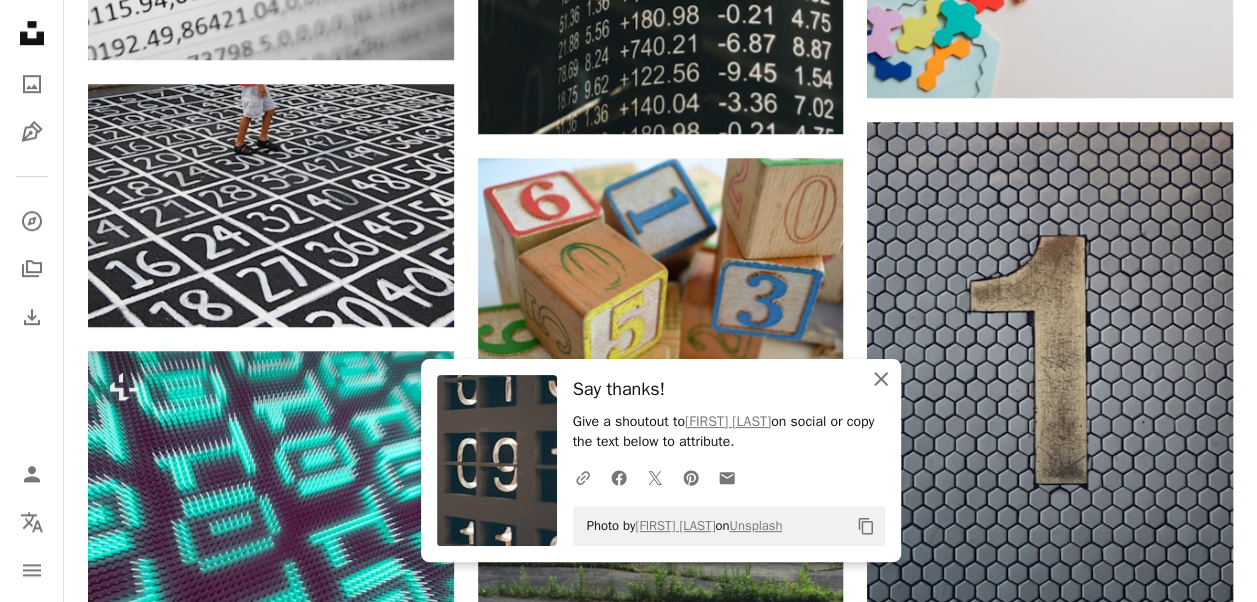 click on "An X shape" 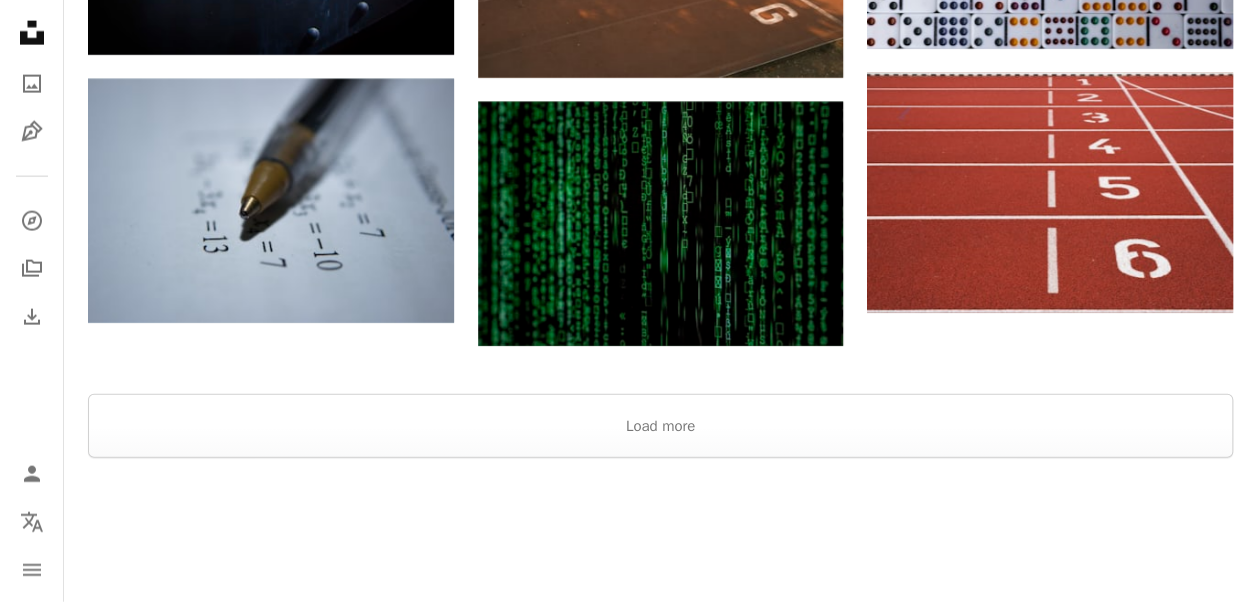 scroll, scrollTop: 2400, scrollLeft: 0, axis: vertical 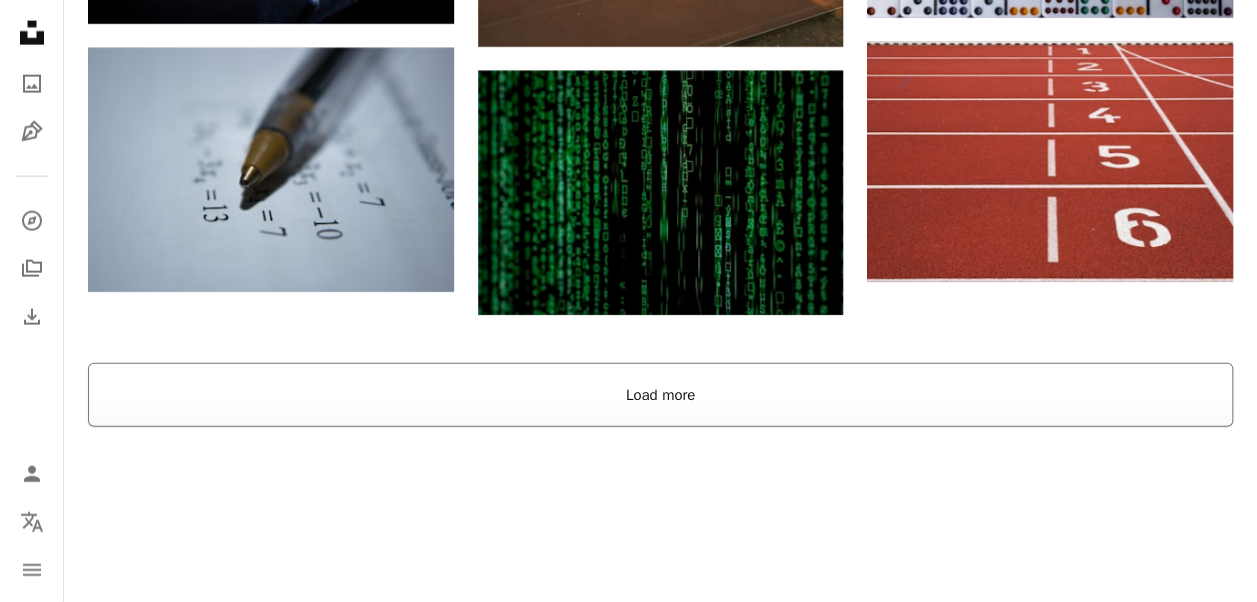 click on "Load more" at bounding box center (660, 395) 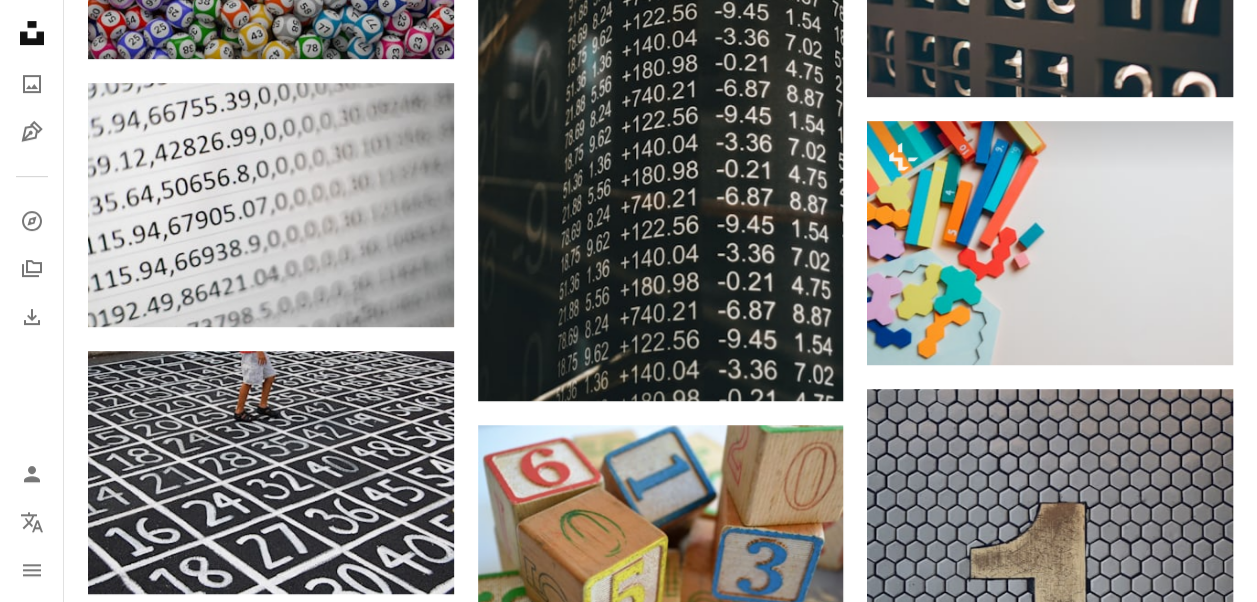 scroll, scrollTop: 0, scrollLeft: 0, axis: both 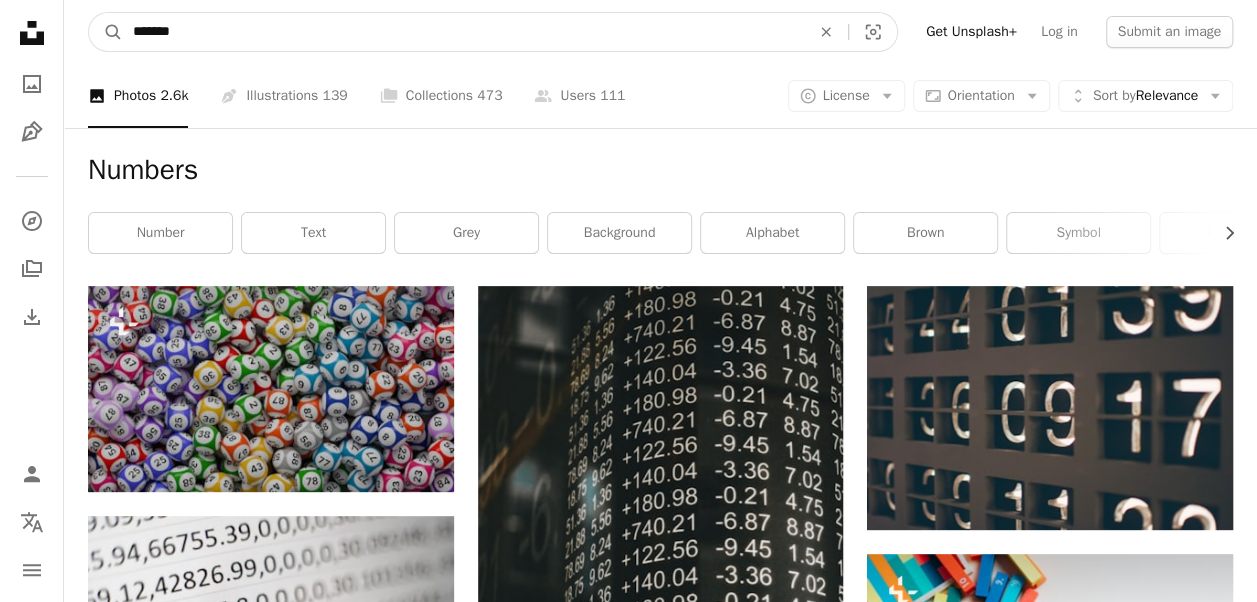 click on "*******" at bounding box center (463, 32) 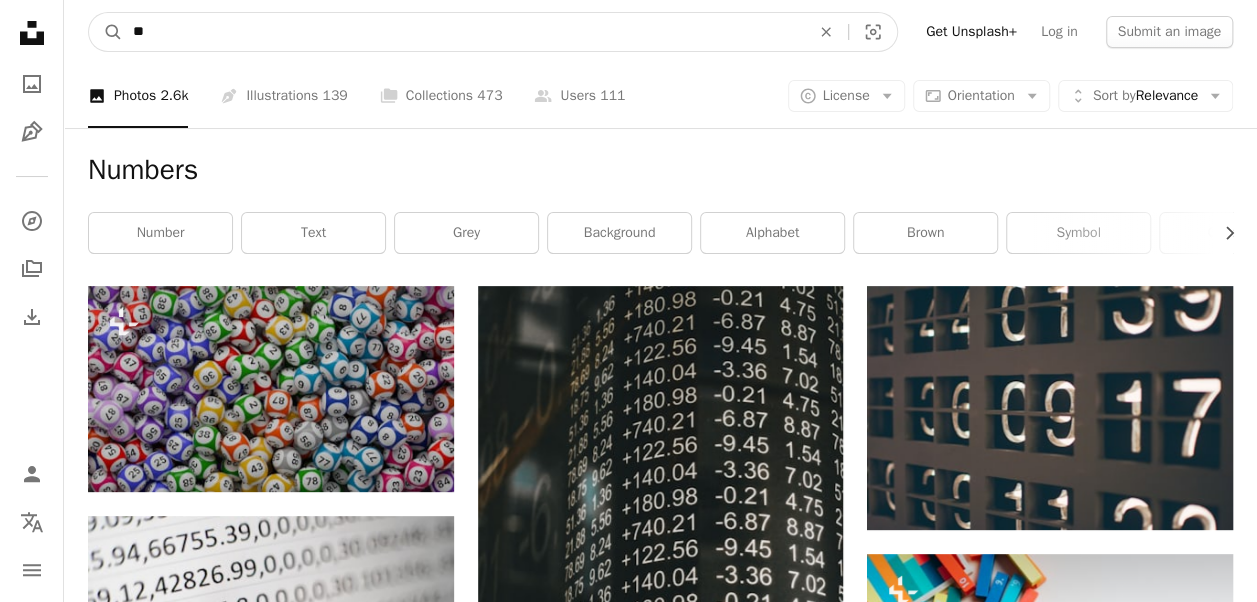 type on "*" 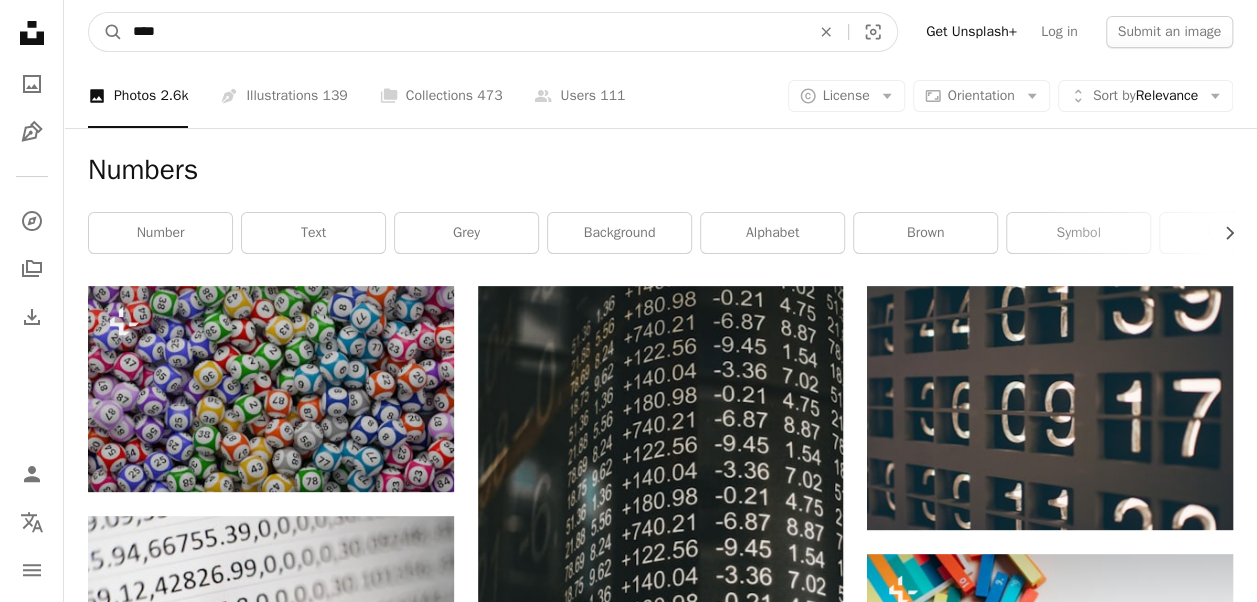 type on "****" 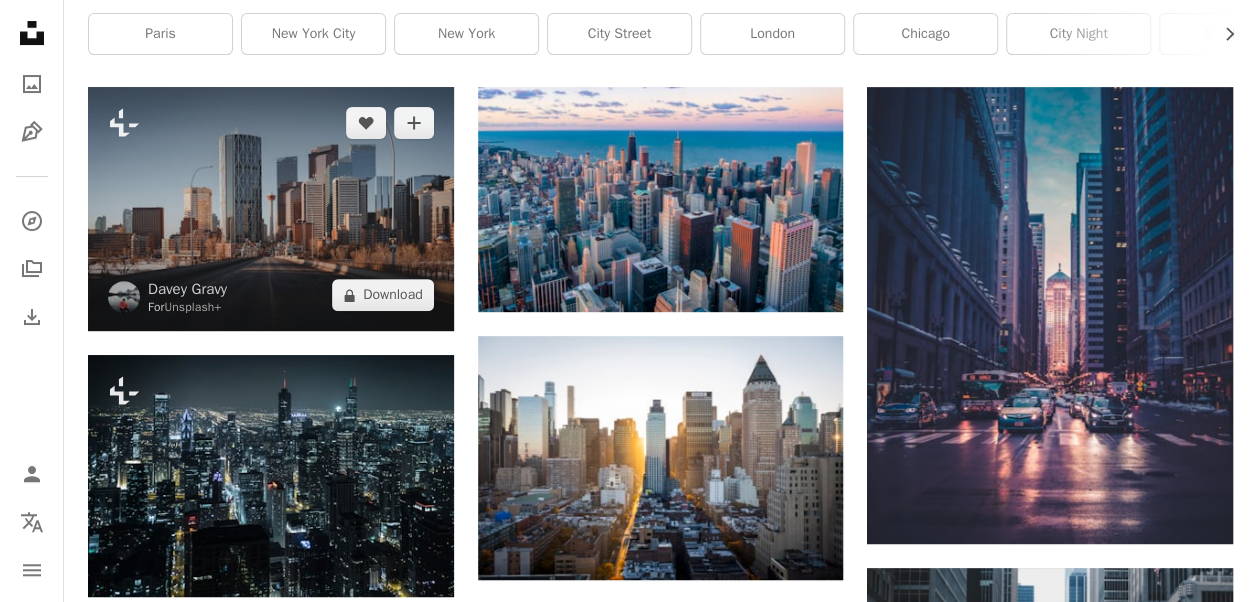 scroll, scrollTop: 200, scrollLeft: 0, axis: vertical 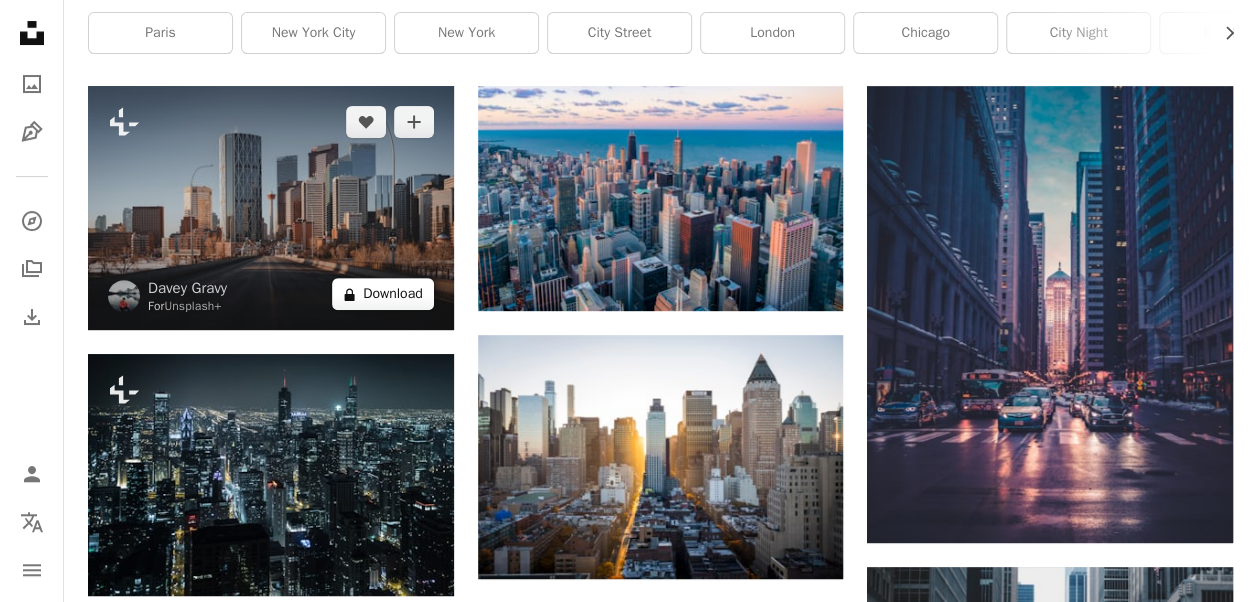 click on "A lock Download" at bounding box center (383, 294) 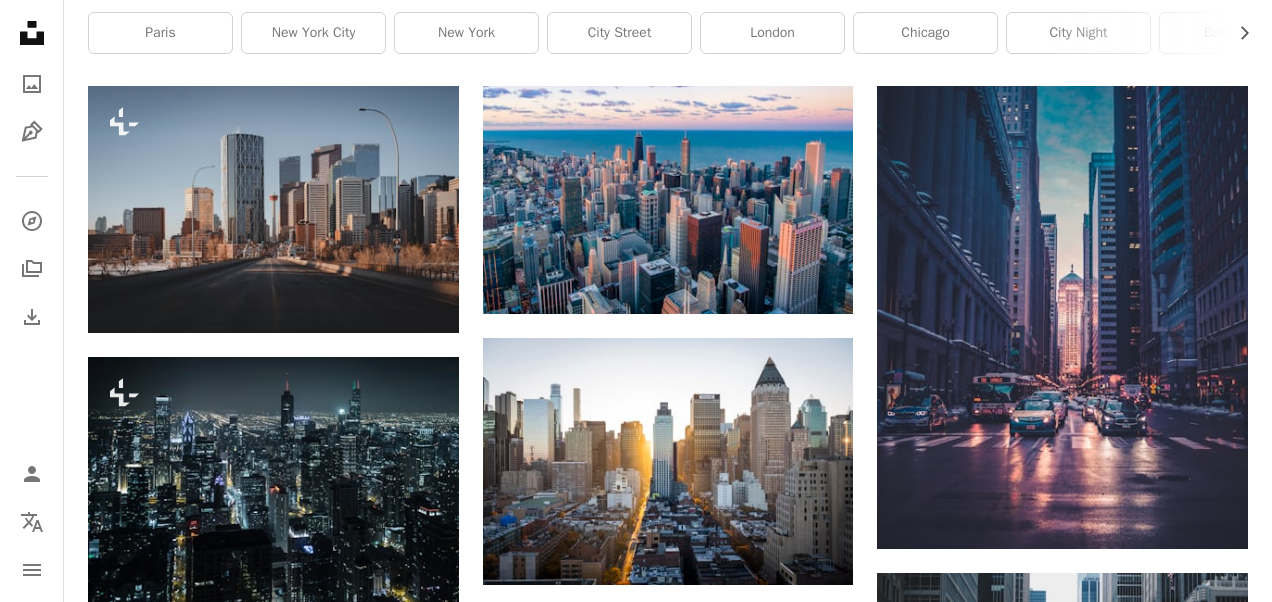 click on "An X shape Premium, ready to use images. Get unlimited access. A plus sign Members-only content added monthly A plus sign Unlimited royalty-free downloads A plus sign Illustrations  New A plus sign Enhanced legal protections yearly 66%  off monthly $12   $4 USD per month * Get  Unsplash+ * When paid annually, billed upfront  $48 Taxes where applicable. Renews automatically. Cancel anytime." at bounding box center (636, 3213) 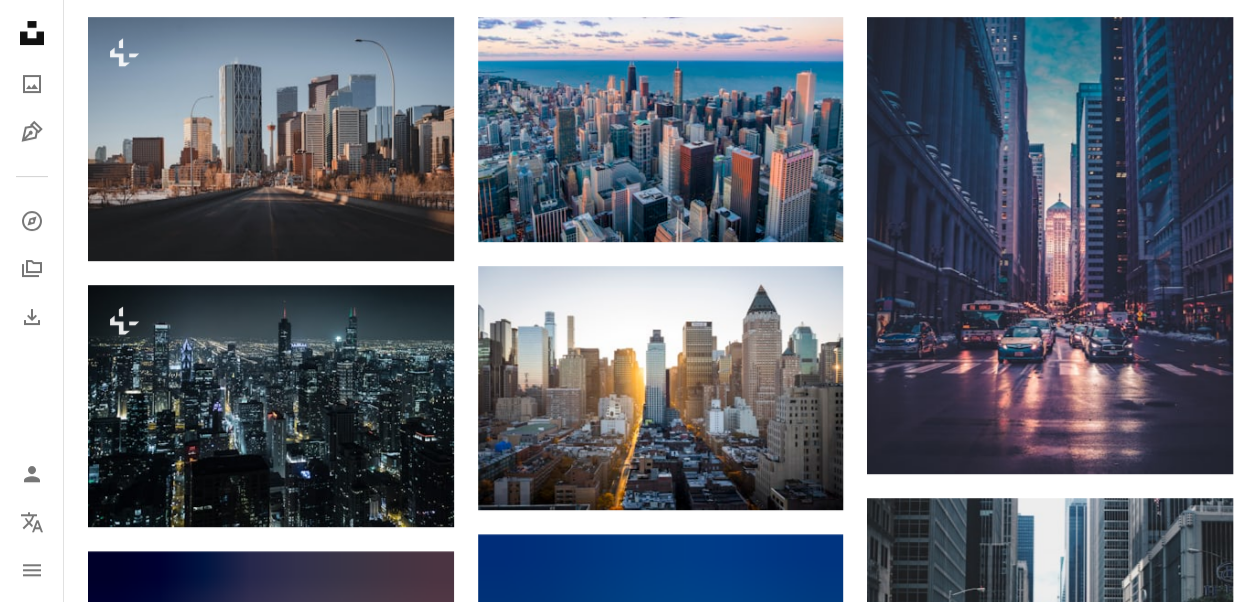 scroll, scrollTop: 300, scrollLeft: 0, axis: vertical 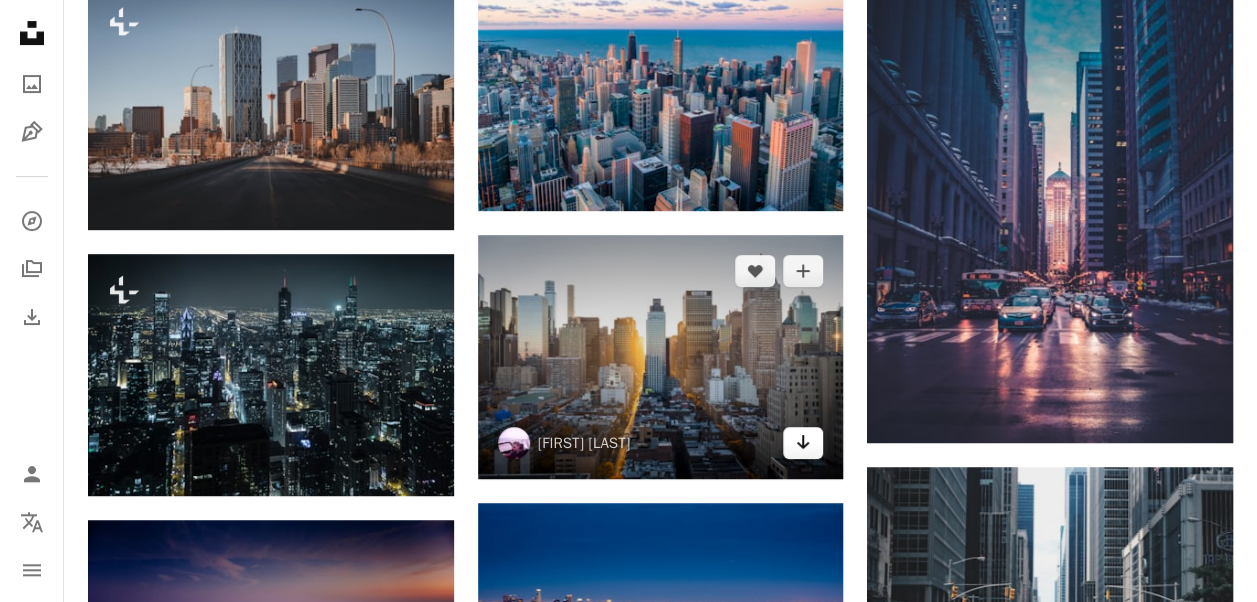 click on "Arrow pointing down" 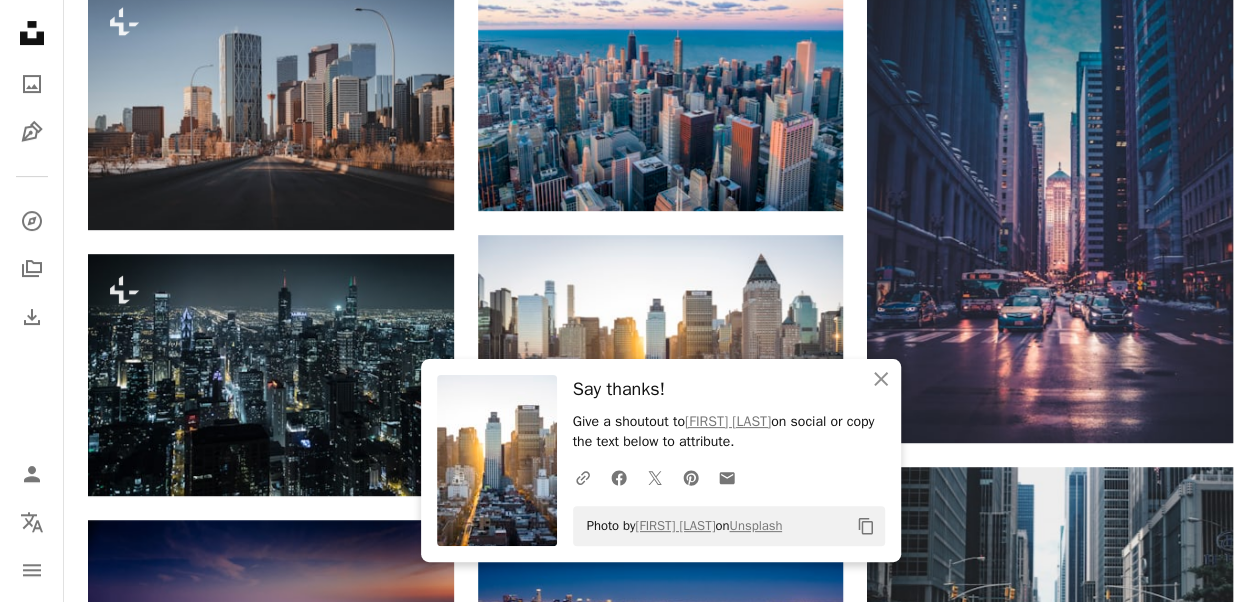 drag, startPoint x: 687, startPoint y: 423, endPoint x: 750, endPoint y: 424, distance: 63.007935 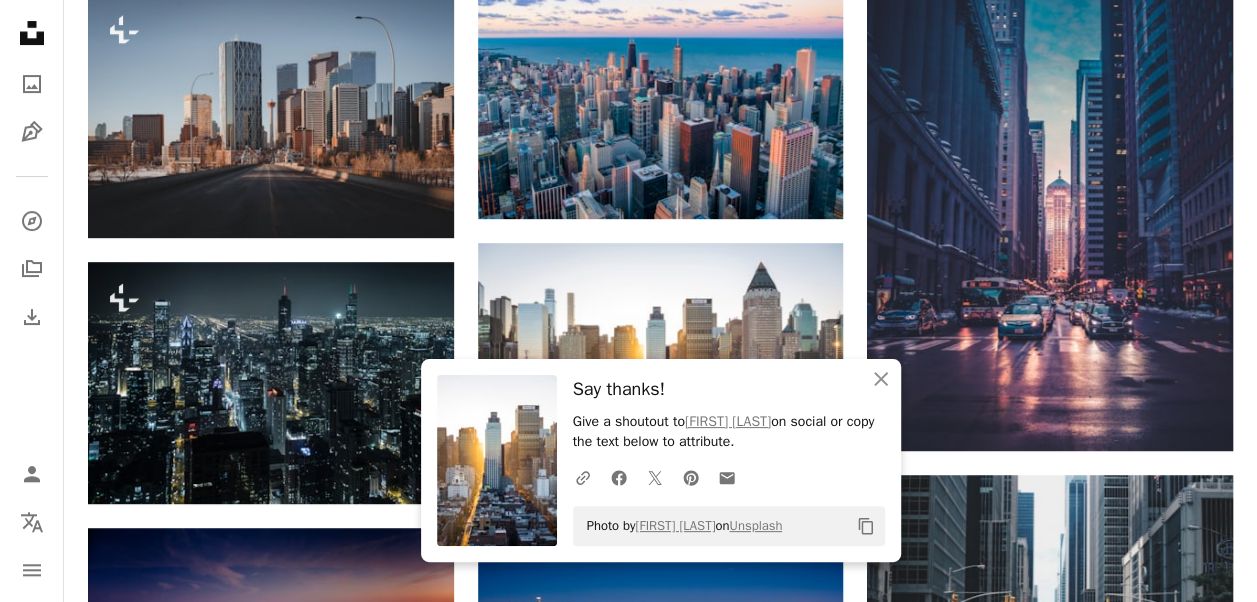 scroll, scrollTop: 0, scrollLeft: 0, axis: both 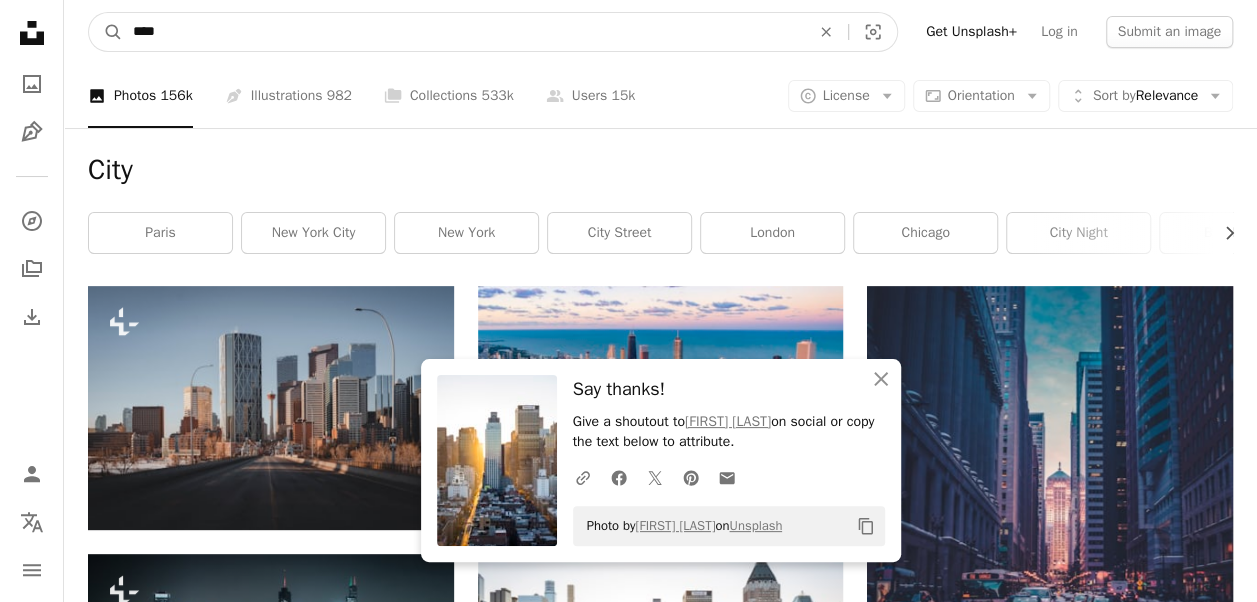 drag, startPoint x: 227, startPoint y: 30, endPoint x: 134, endPoint y: 17, distance: 93.904205 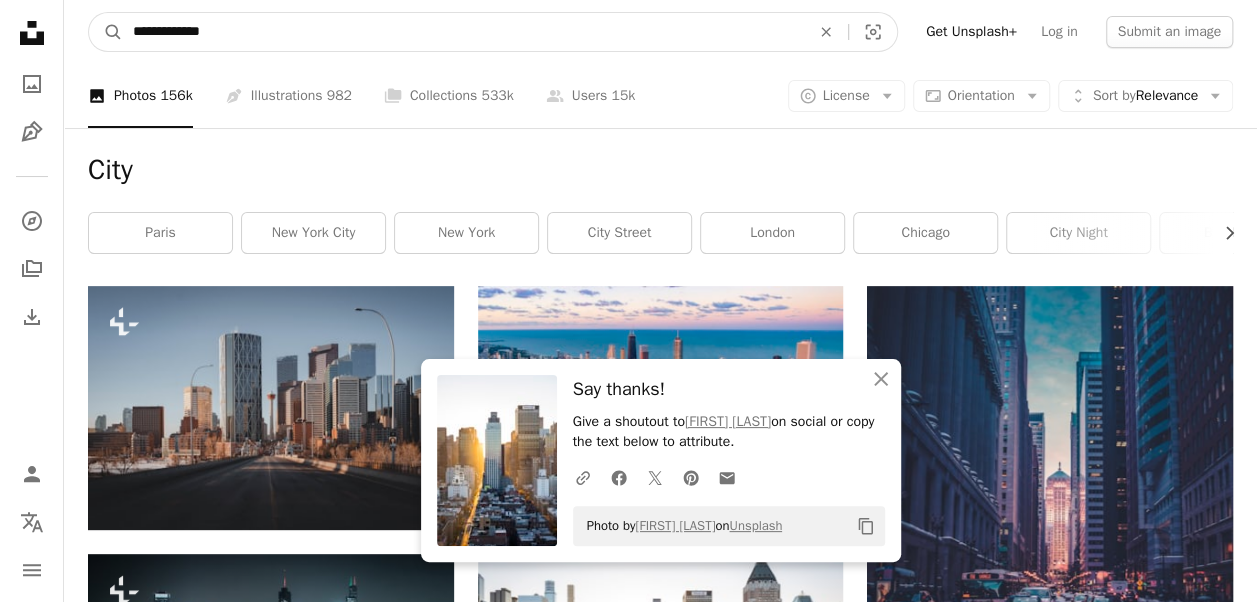 type on "**********" 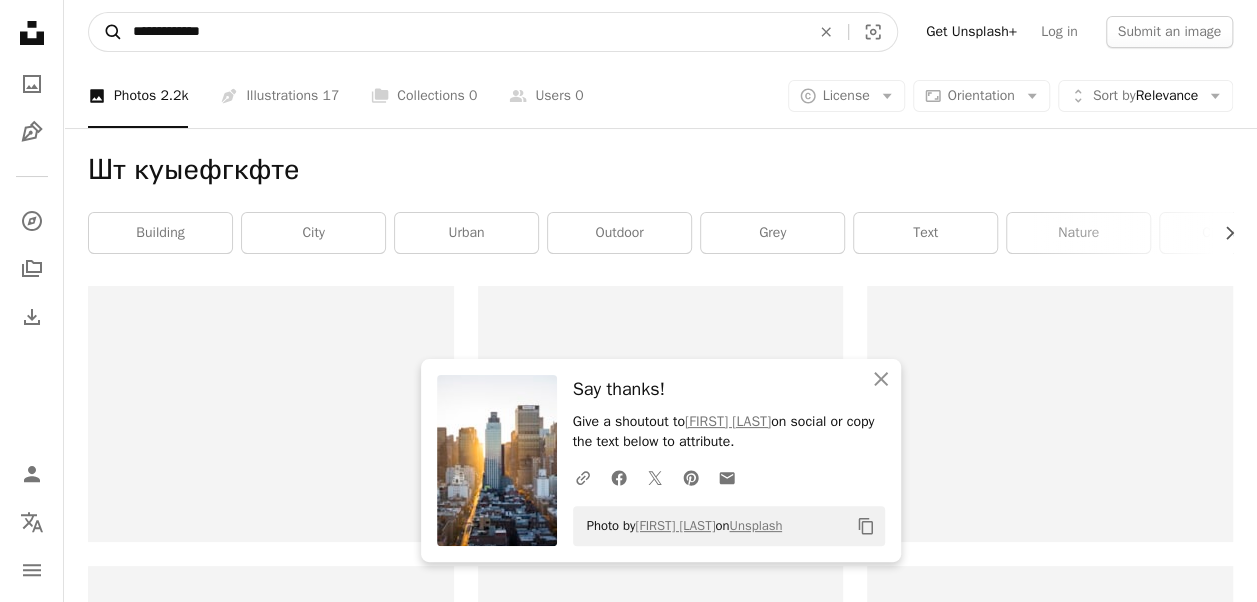 drag, startPoint x: 266, startPoint y: 36, endPoint x: 108, endPoint y: 49, distance: 158.5339 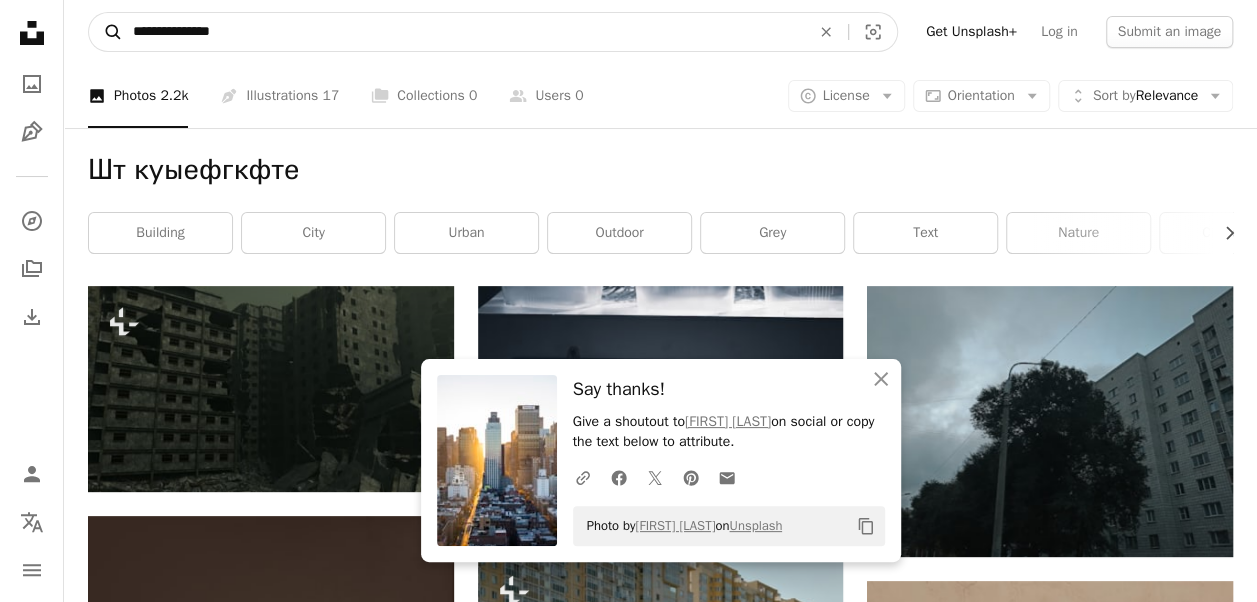 type on "**********" 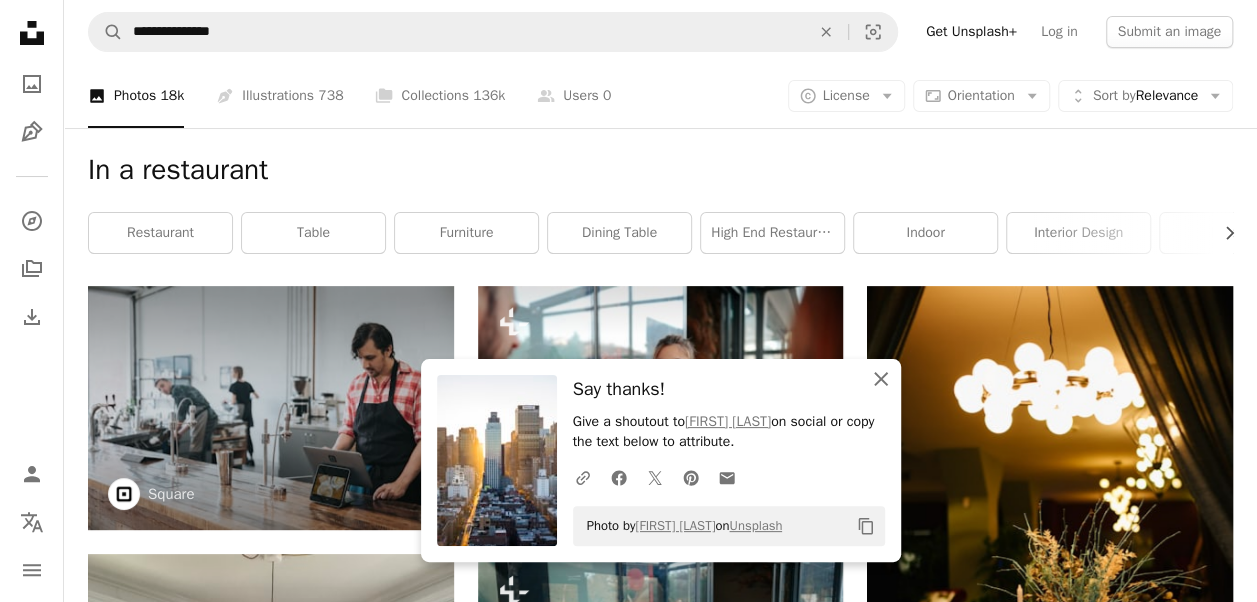 drag, startPoint x: 880, startPoint y: 380, endPoint x: 863, endPoint y: 374, distance: 18.027756 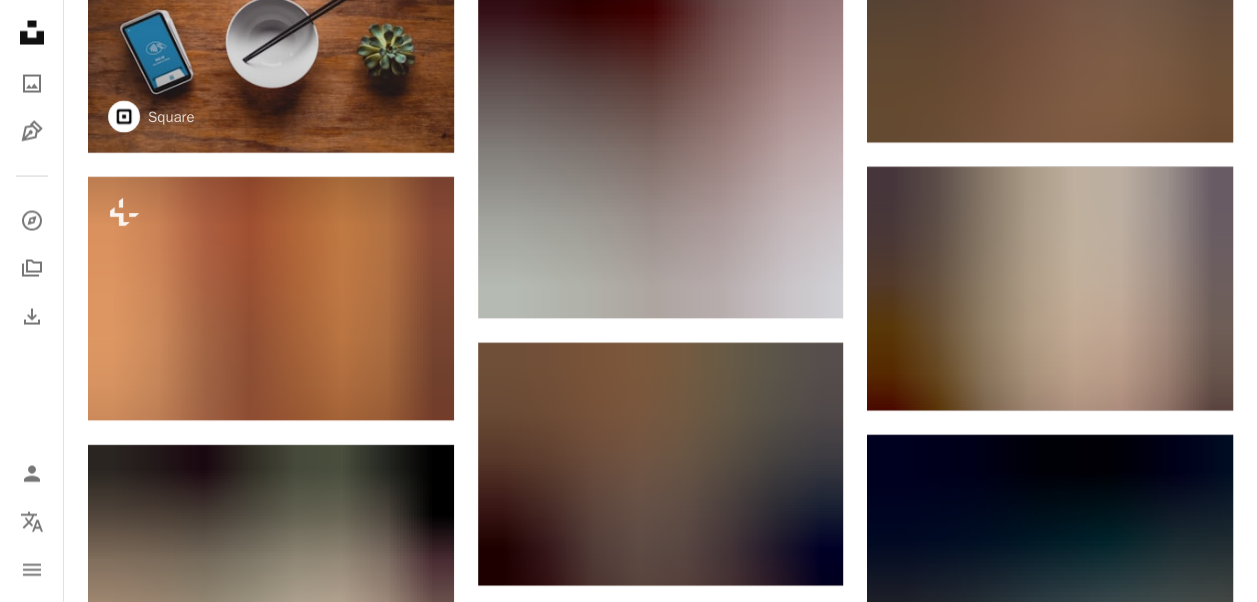 scroll, scrollTop: 2000, scrollLeft: 0, axis: vertical 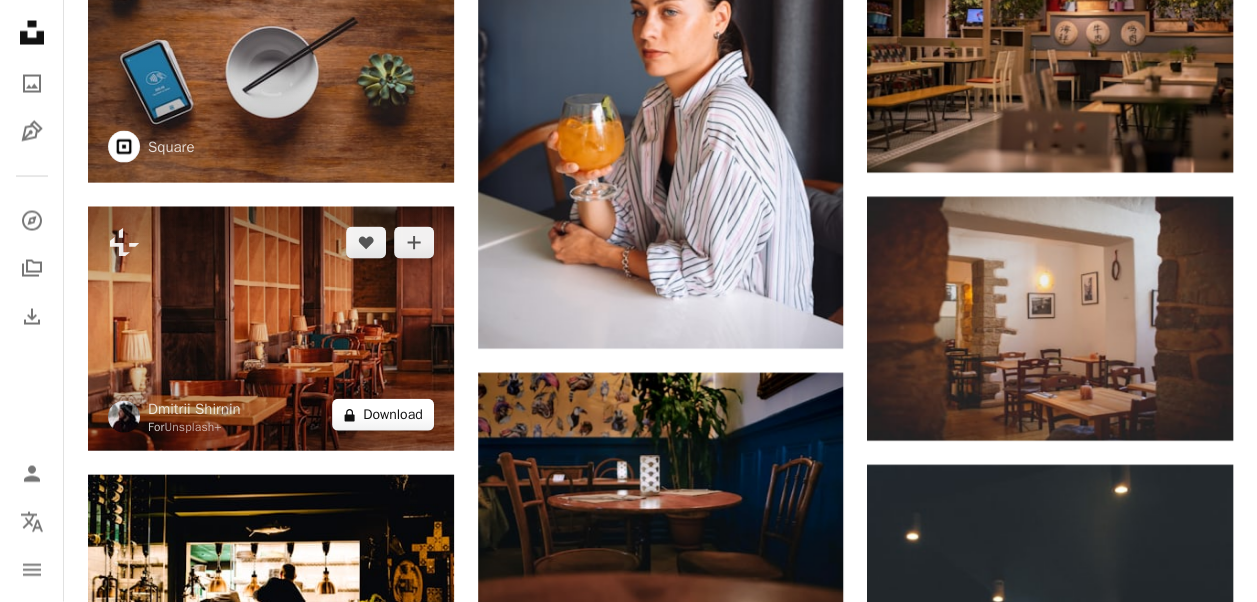 click on "A lock Download" at bounding box center (383, 415) 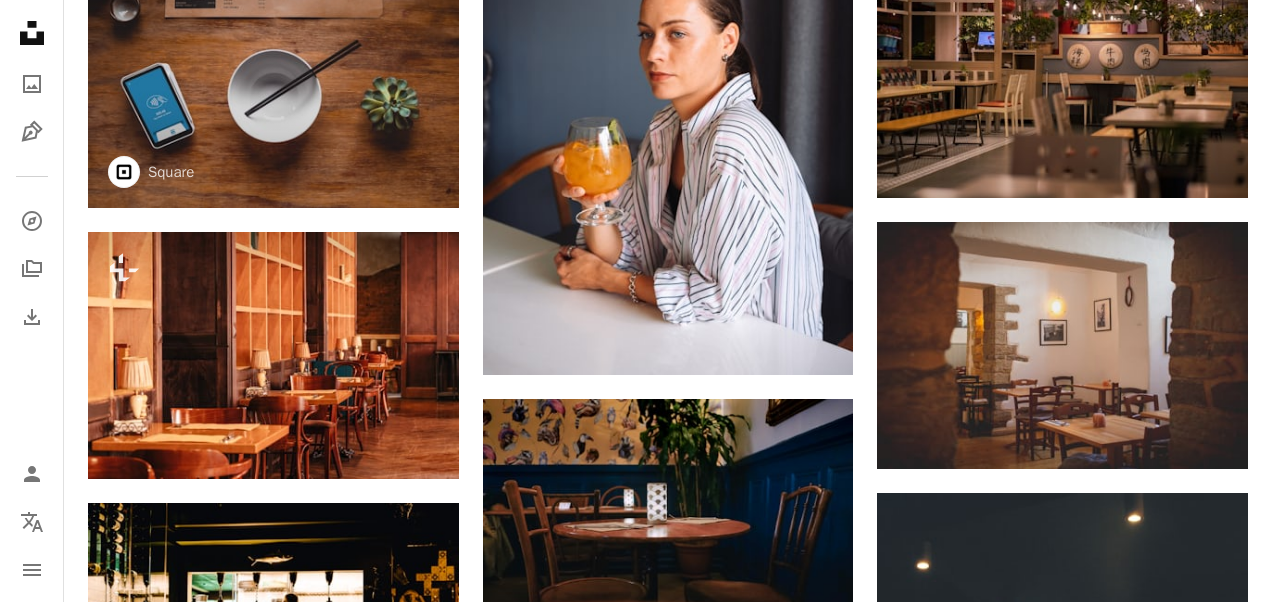 click on "An X shape Premium, ready to use images. Get unlimited access. A plus sign Members-only content added monthly A plus sign Unlimited royalty-free downloads A plus sign Illustrations  New A plus sign Enhanced legal protections yearly 66%  off monthly $12   $4 USD per month * Get  Unsplash+ * When paid annually, billed upfront  $48 Taxes where applicable. Renews automatically. Cancel anytime." at bounding box center (636, 1796) 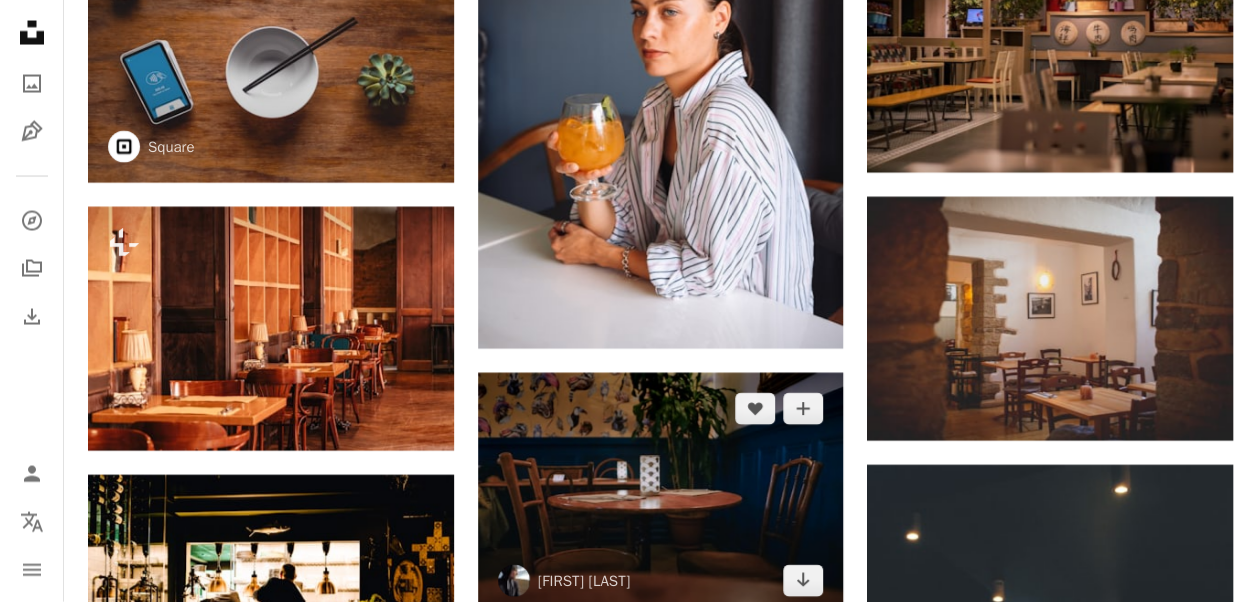 scroll, scrollTop: 2100, scrollLeft: 0, axis: vertical 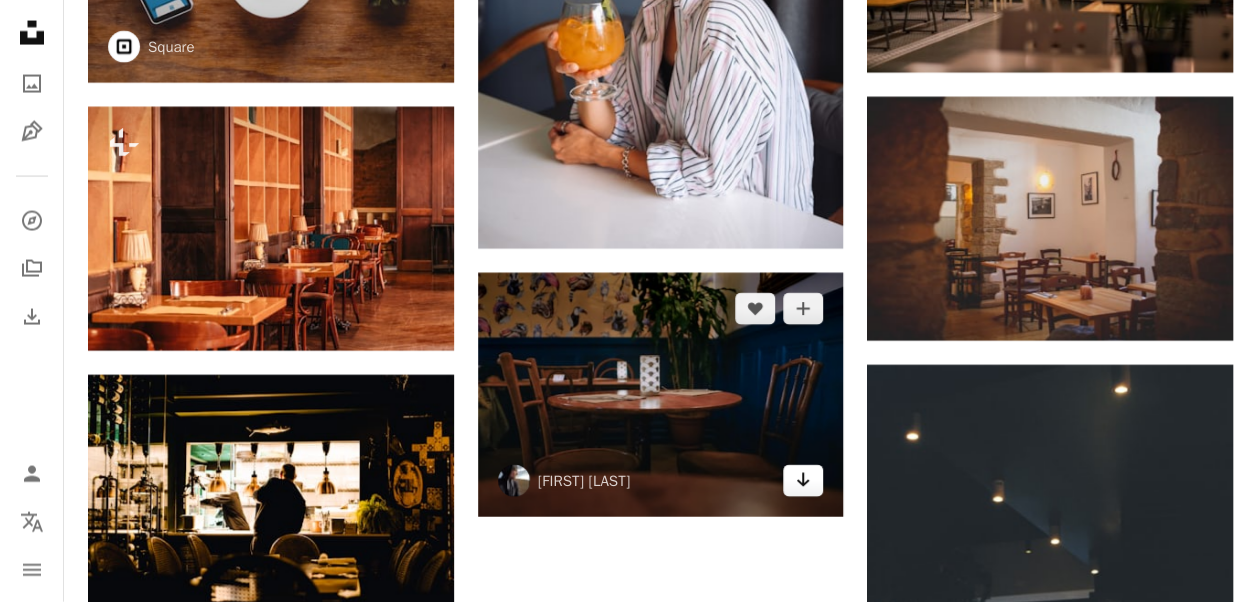 click 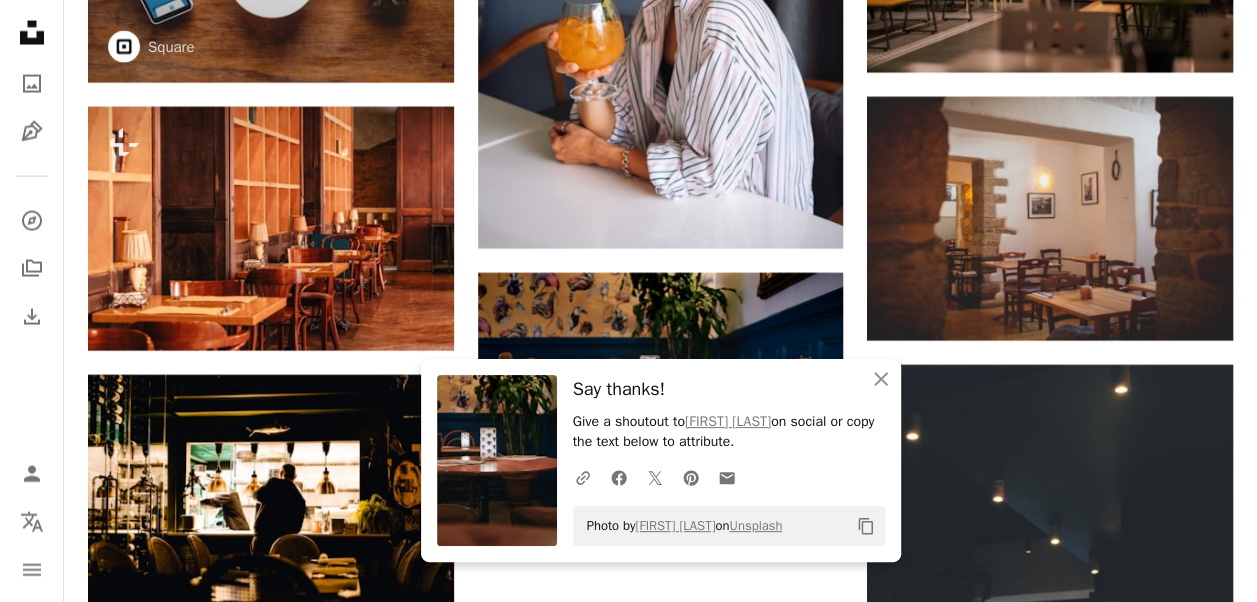 drag, startPoint x: 687, startPoint y: 421, endPoint x: 774, endPoint y: 424, distance: 87.05171 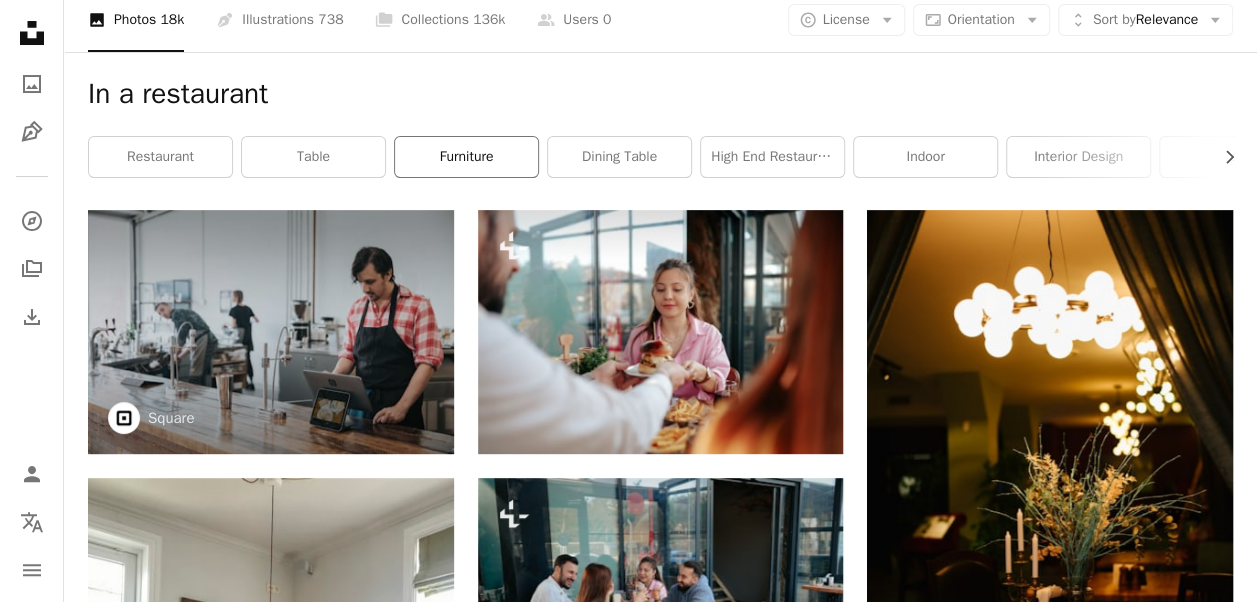scroll, scrollTop: 0, scrollLeft: 0, axis: both 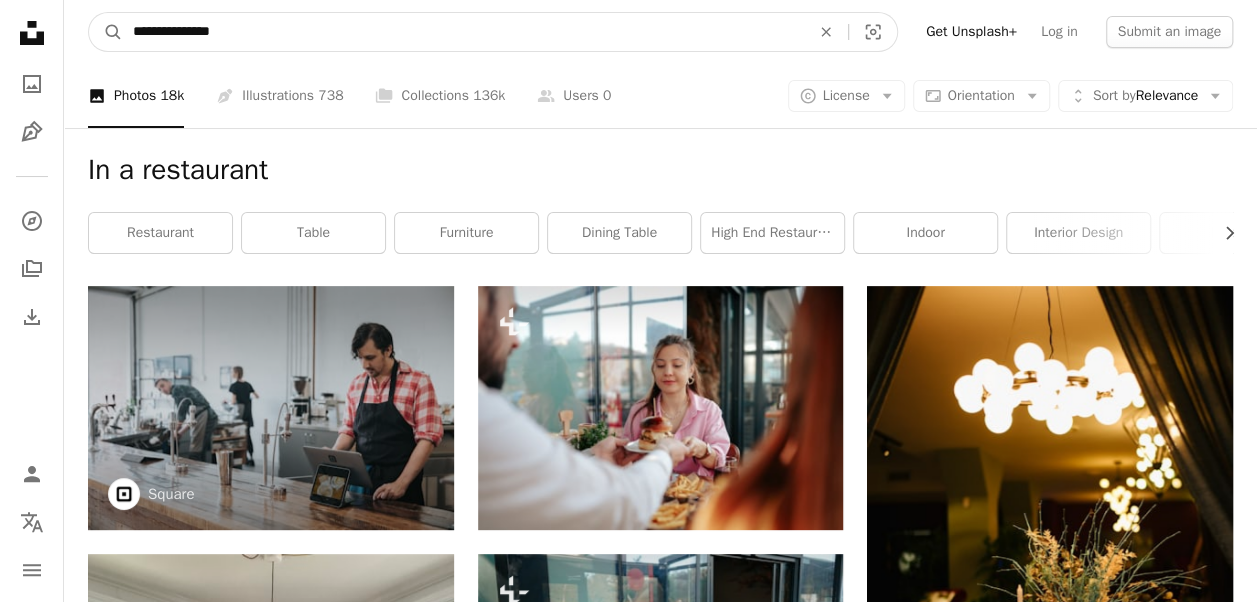 drag, startPoint x: 243, startPoint y: 31, endPoint x: 51, endPoint y: 35, distance: 192.04166 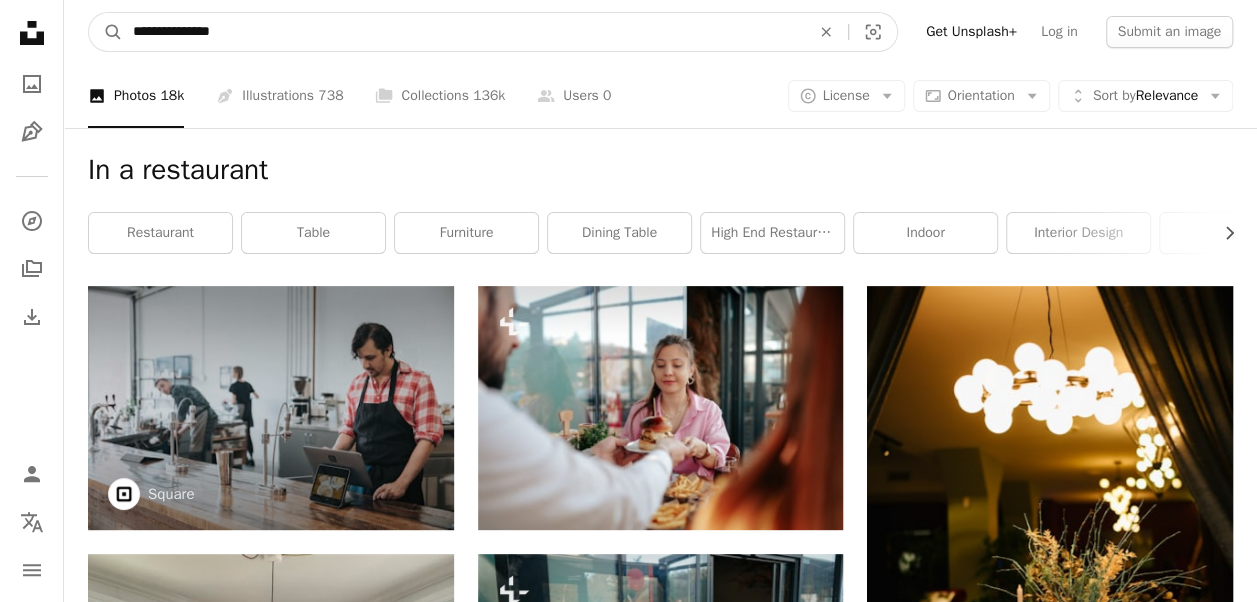 type on "**********" 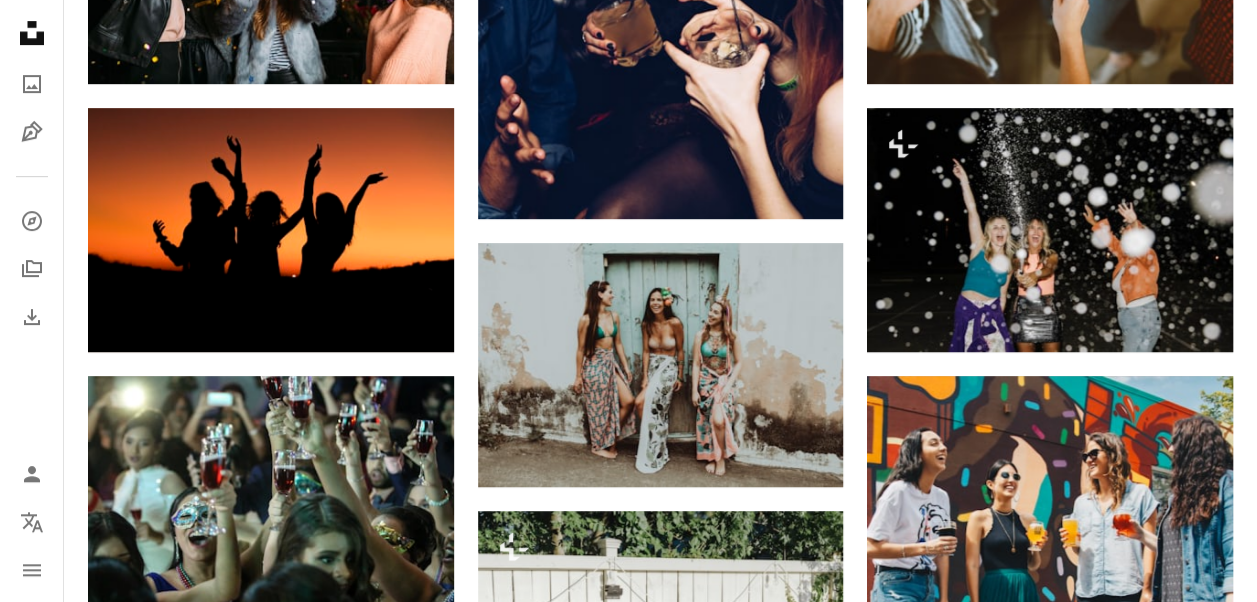 scroll, scrollTop: 300, scrollLeft: 0, axis: vertical 